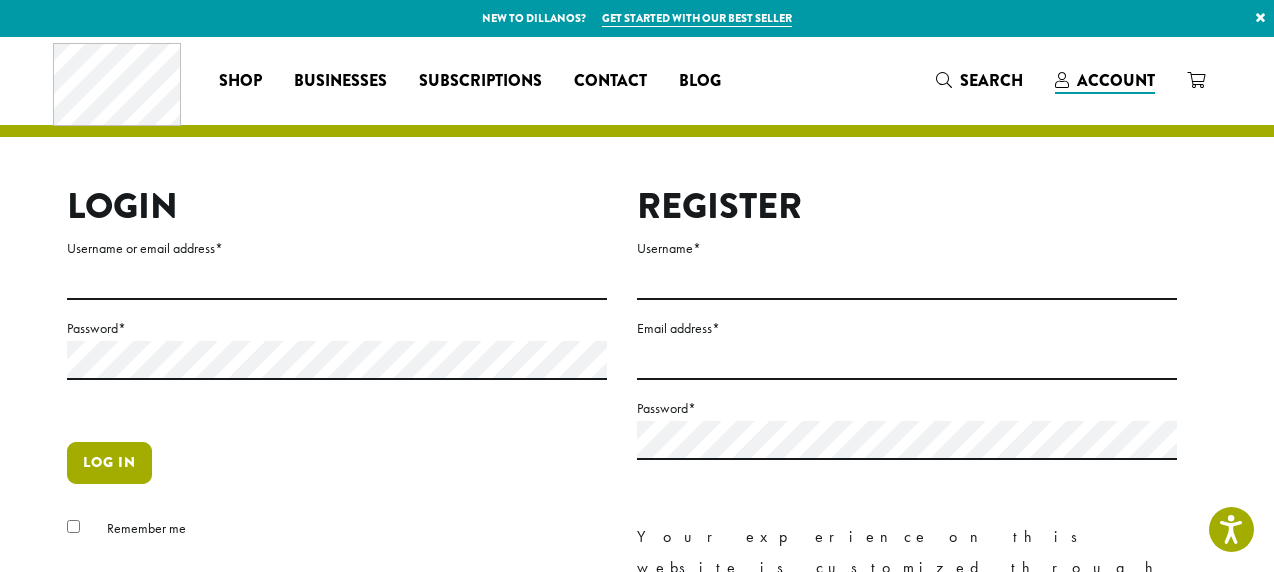 scroll, scrollTop: 0, scrollLeft: 0, axis: both 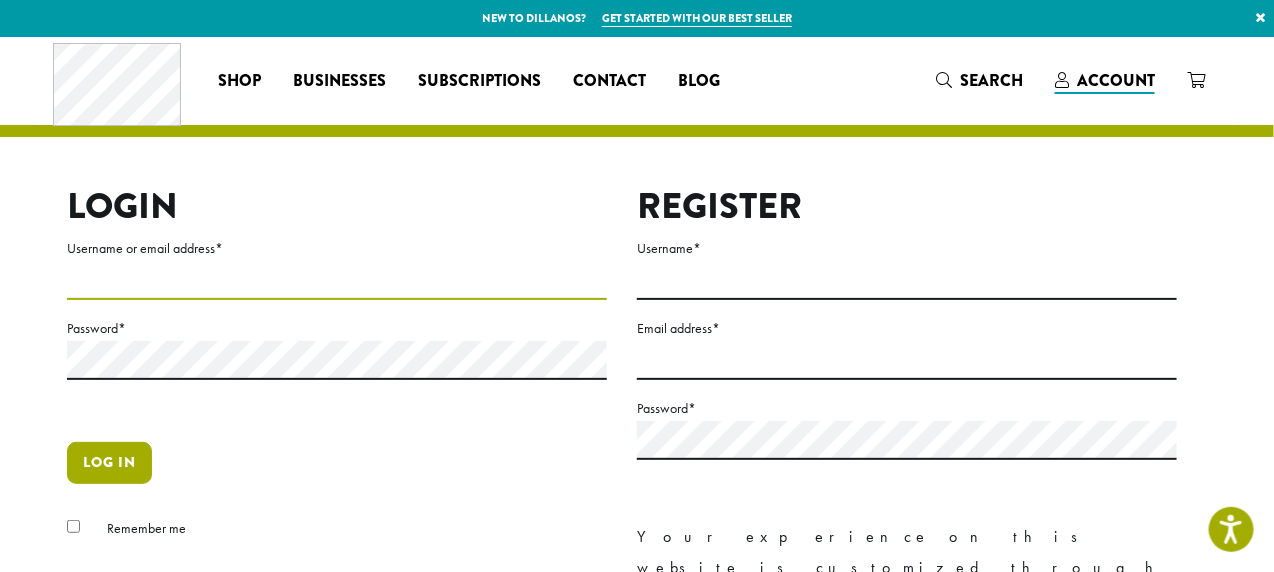 type on "**********" 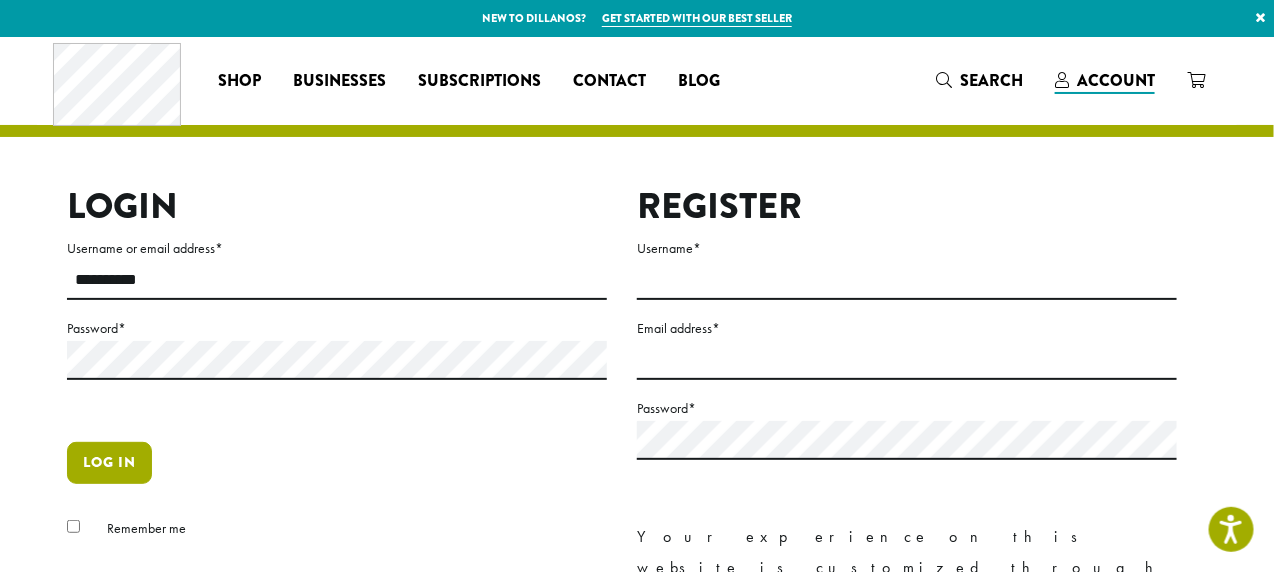 click on "Log in" at bounding box center (109, 463) 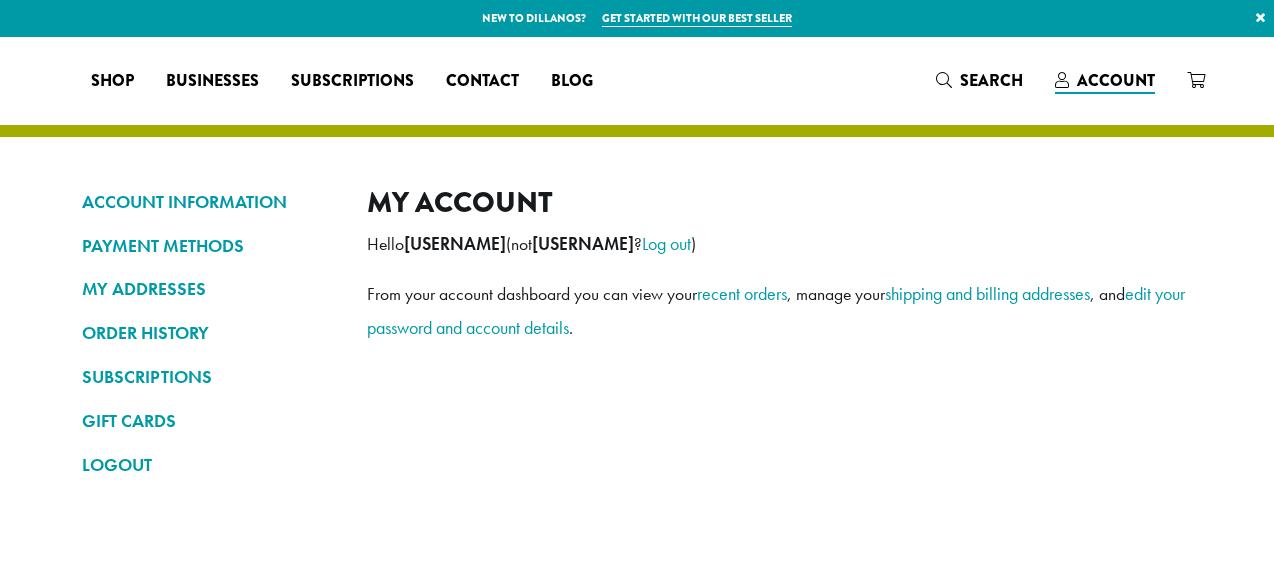 scroll, scrollTop: 0, scrollLeft: 0, axis: both 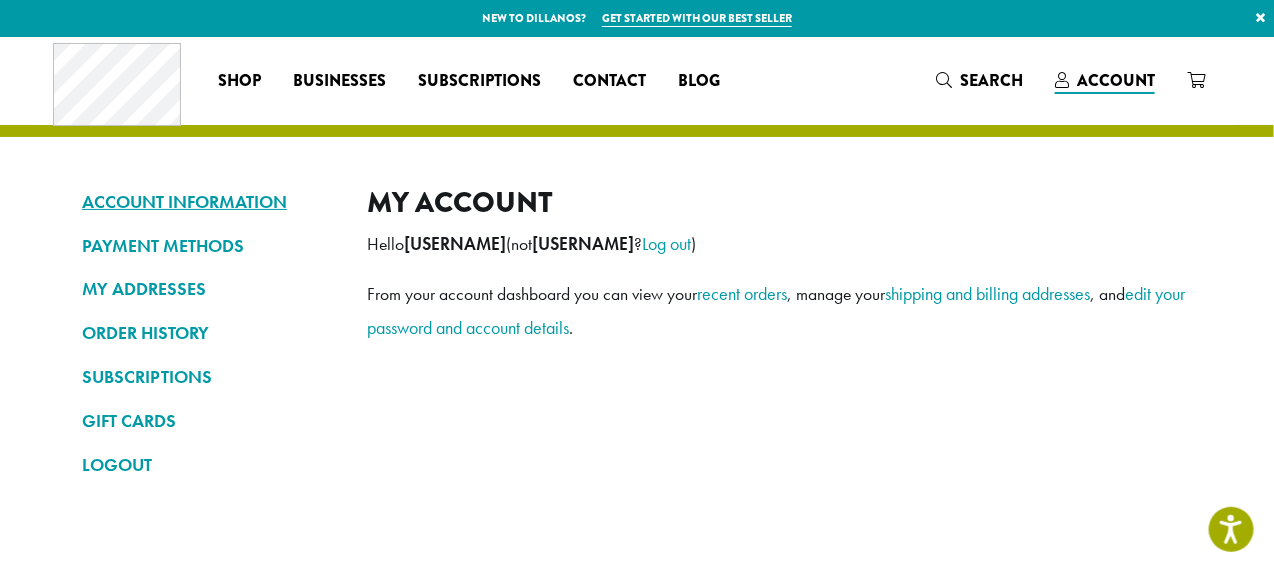click on "ACCOUNT INFORMATION" at bounding box center (209, 202) 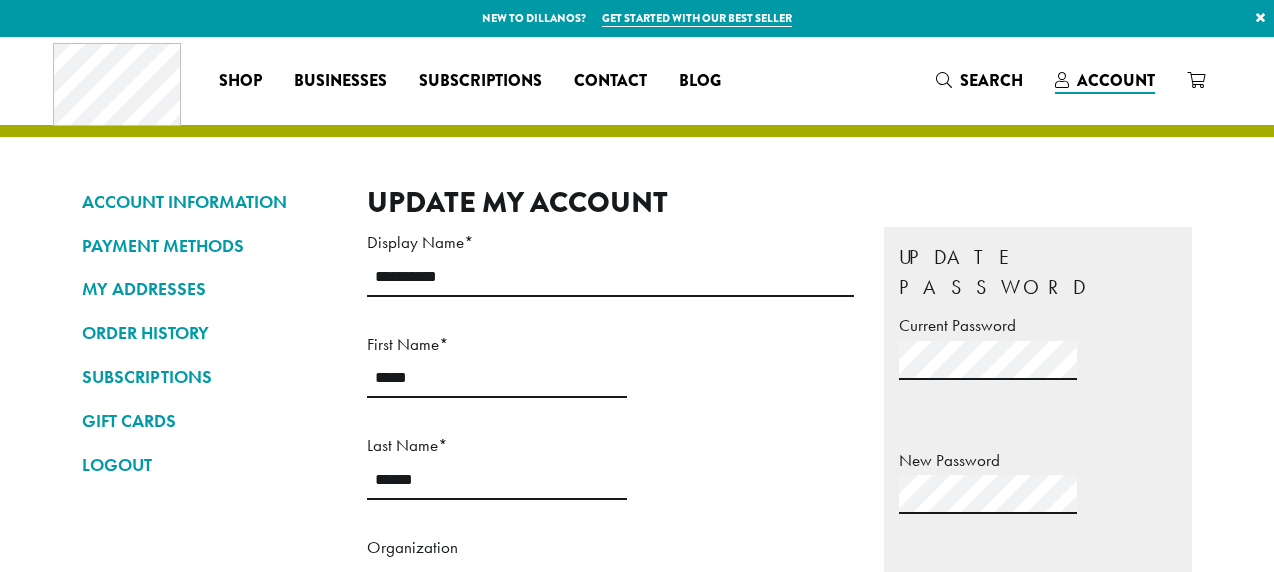 scroll, scrollTop: 0, scrollLeft: 0, axis: both 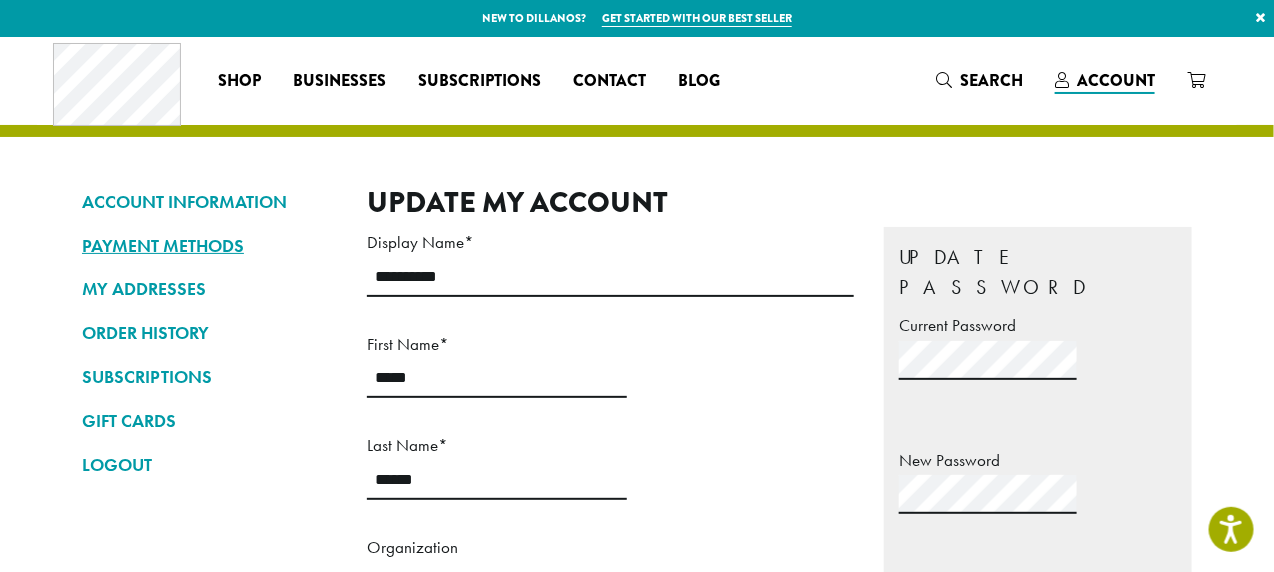 click on "PAYMENT METHODS" at bounding box center [209, 246] 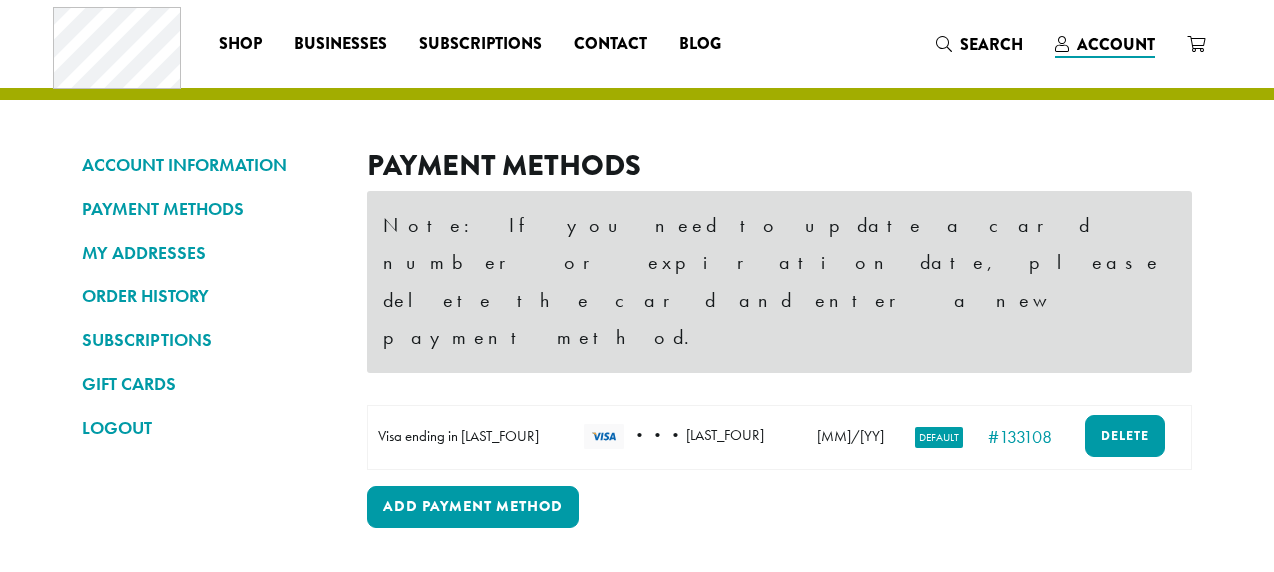 scroll, scrollTop: 0, scrollLeft: 0, axis: both 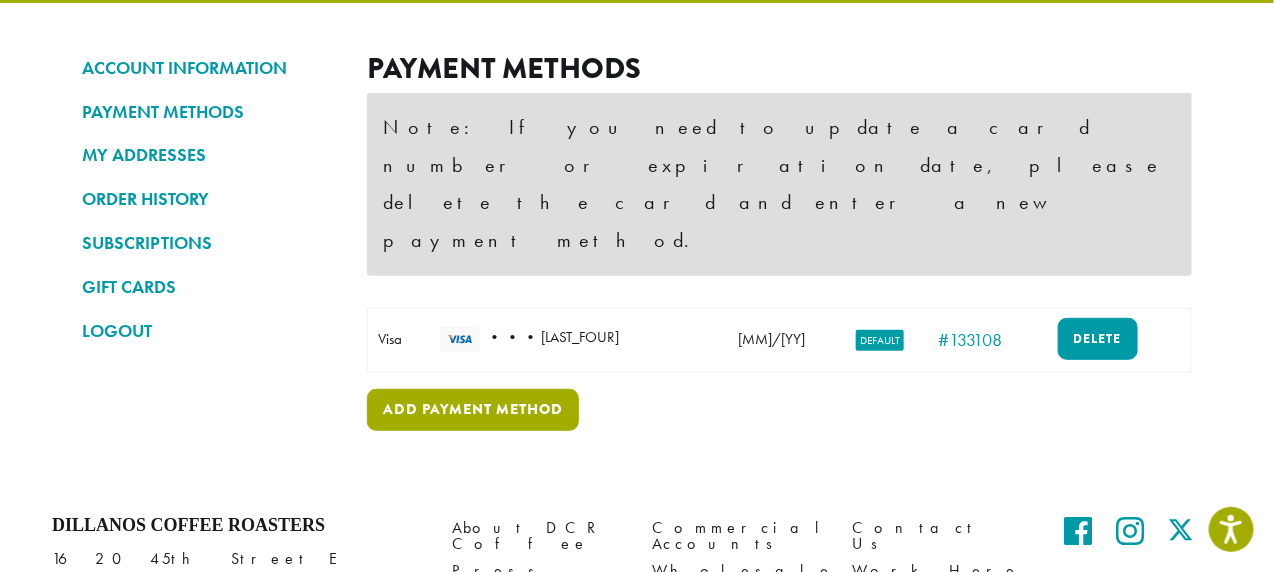click on "Add payment method" at bounding box center [473, 410] 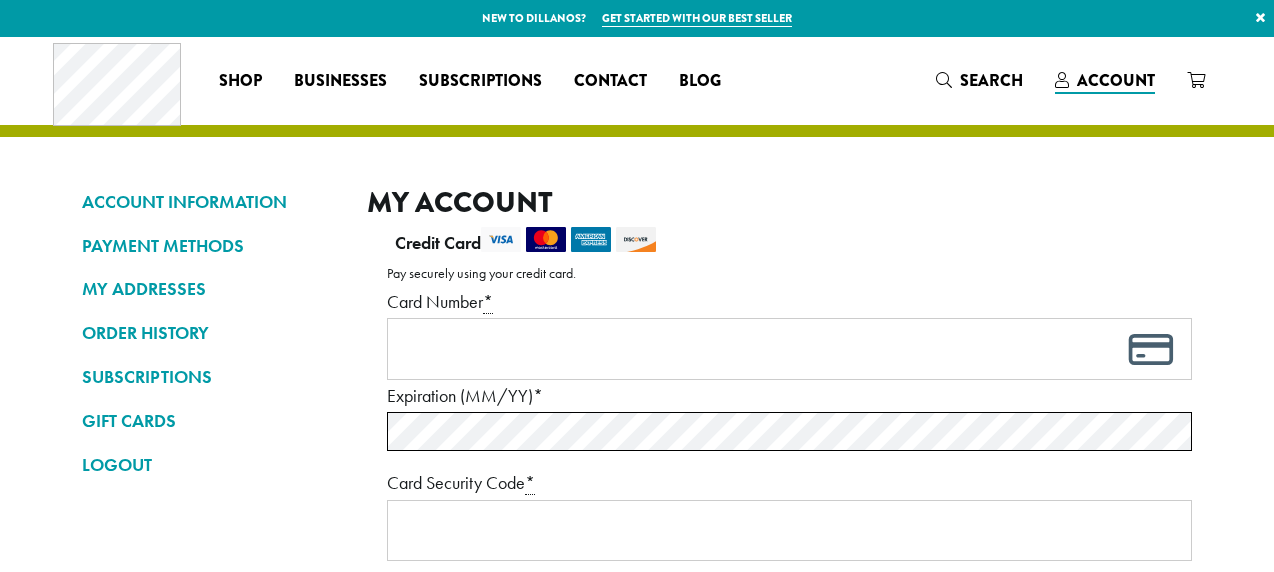 scroll, scrollTop: 0, scrollLeft: 0, axis: both 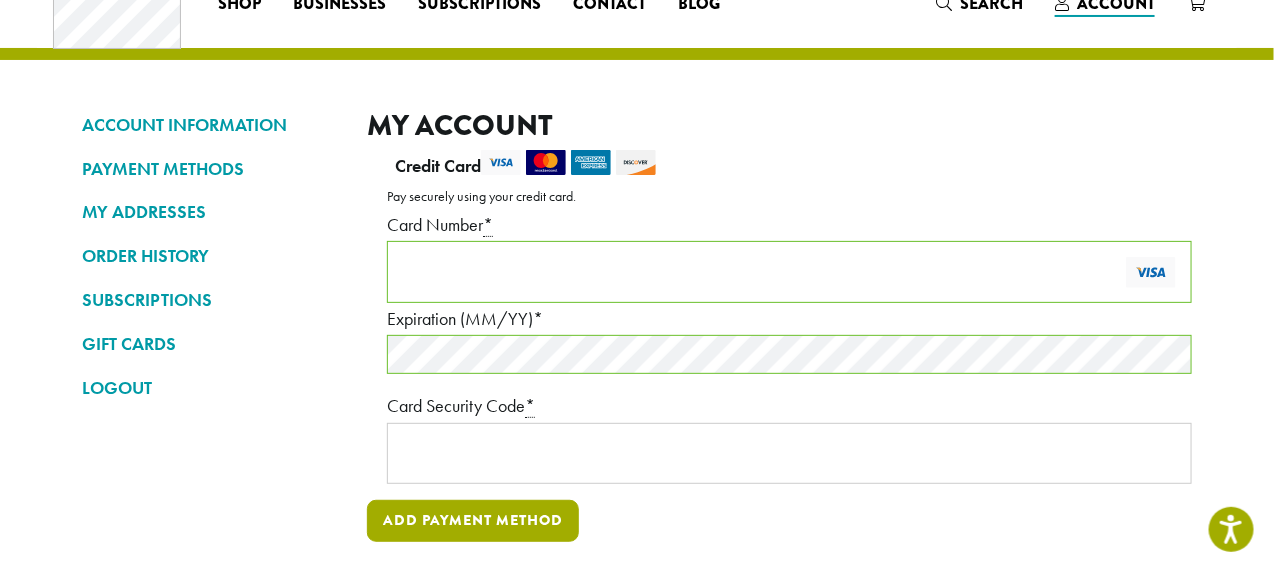 click on "Add payment method" at bounding box center [473, 521] 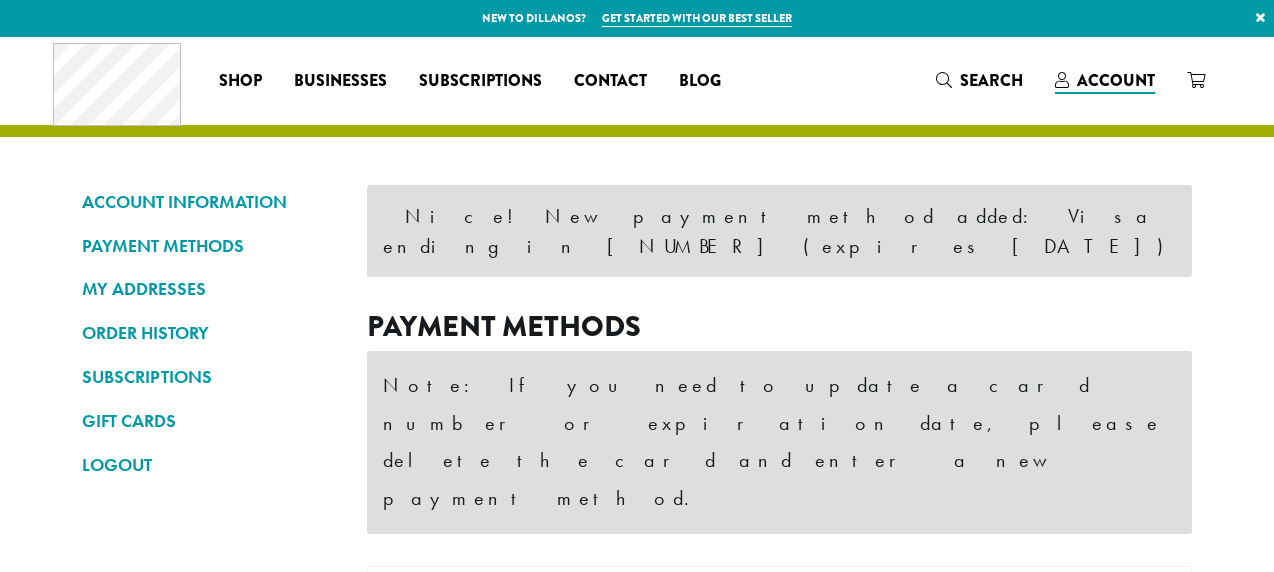 scroll, scrollTop: 0, scrollLeft: 0, axis: both 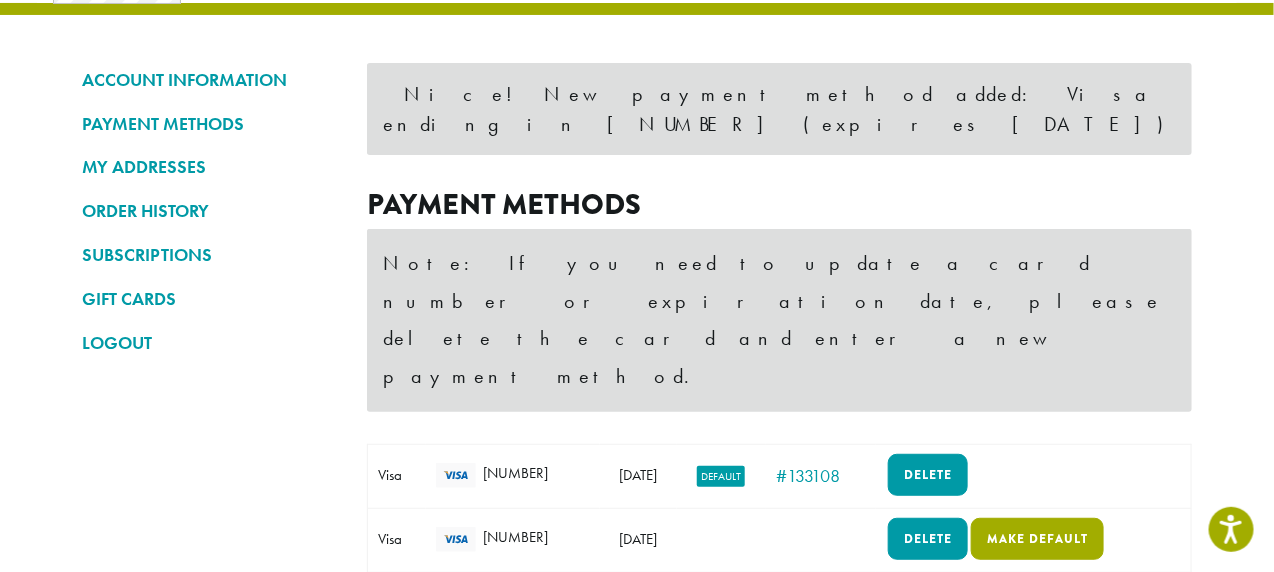 click on "Make default" at bounding box center [1037, 539] 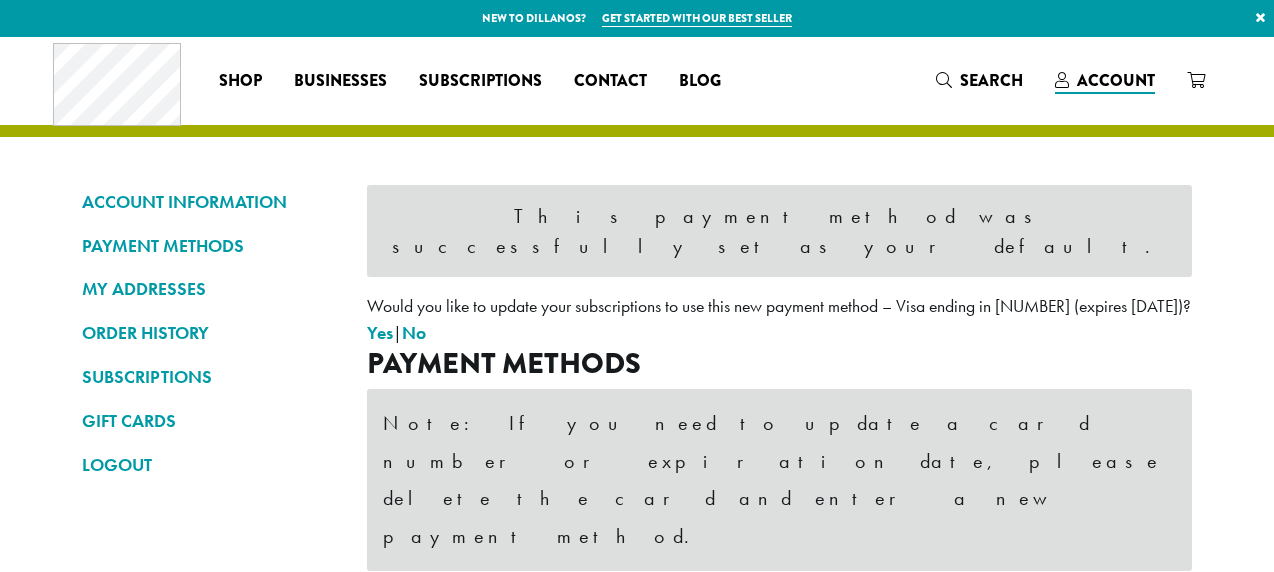 scroll, scrollTop: 0, scrollLeft: 0, axis: both 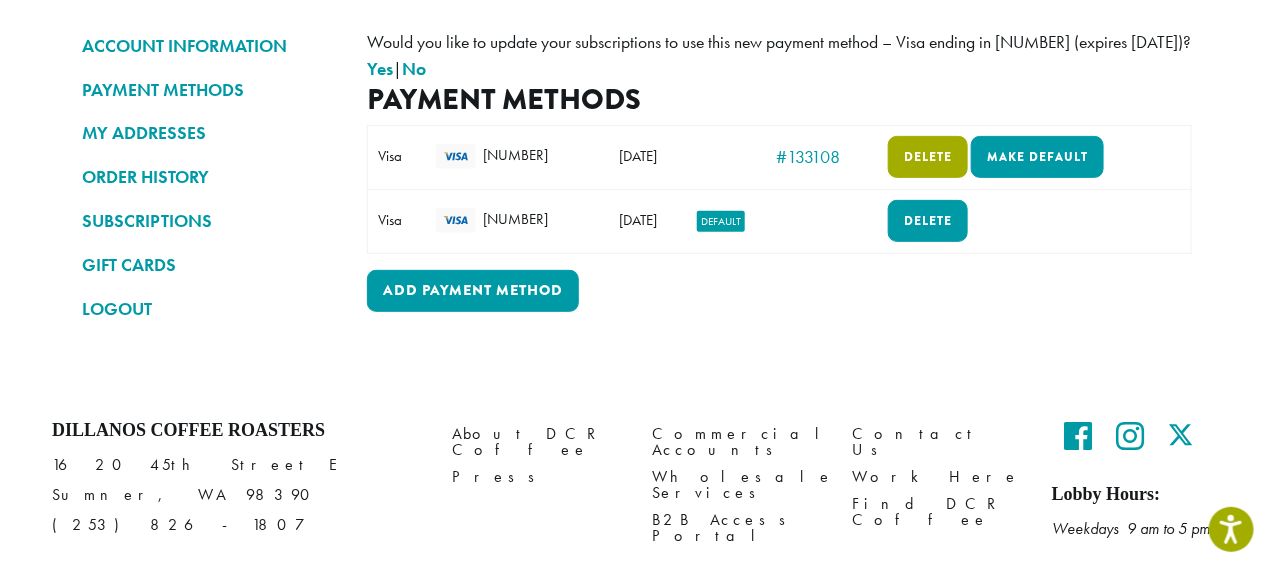 click on "Delete" at bounding box center (928, 157) 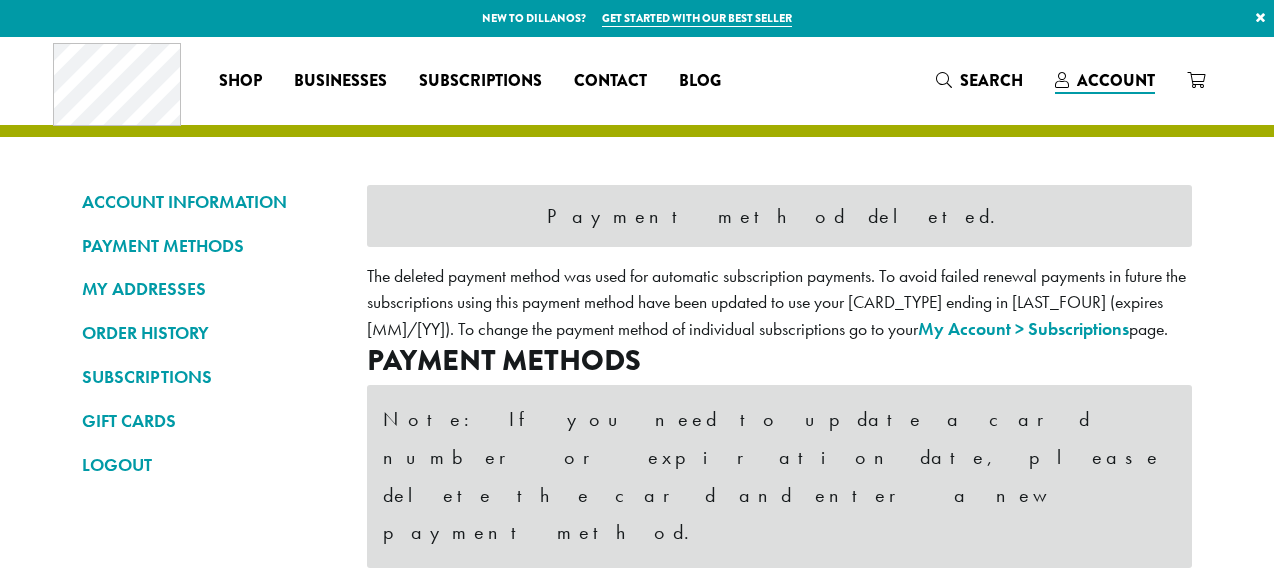 scroll, scrollTop: 0, scrollLeft: 0, axis: both 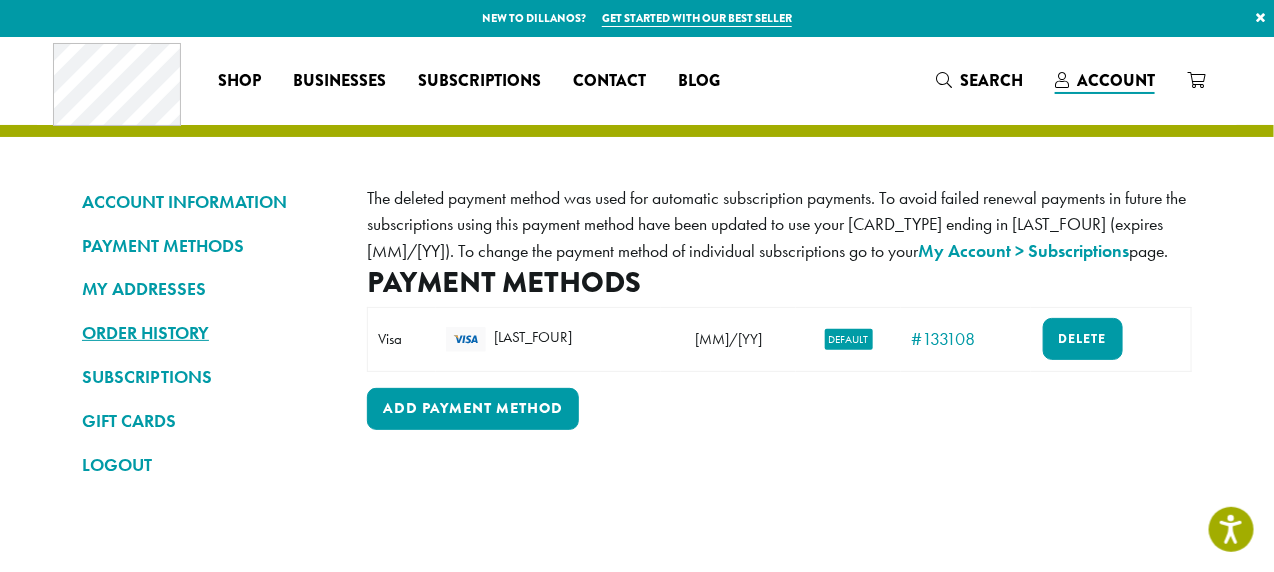 click on "ORDER HISTORY" at bounding box center (209, 333) 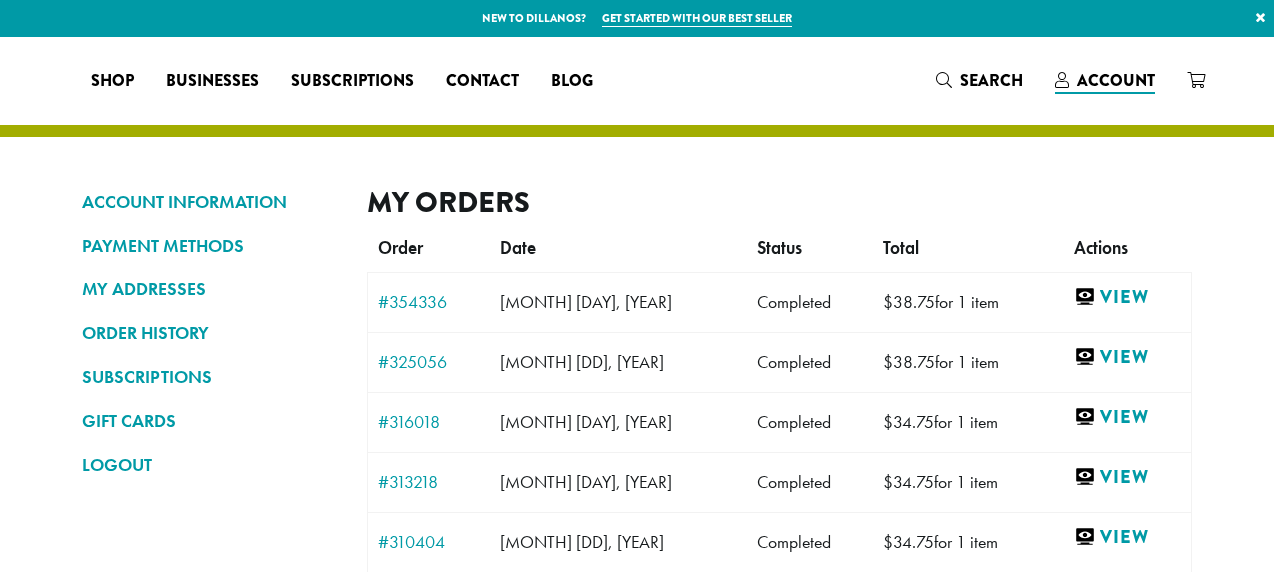 scroll, scrollTop: 0, scrollLeft: 0, axis: both 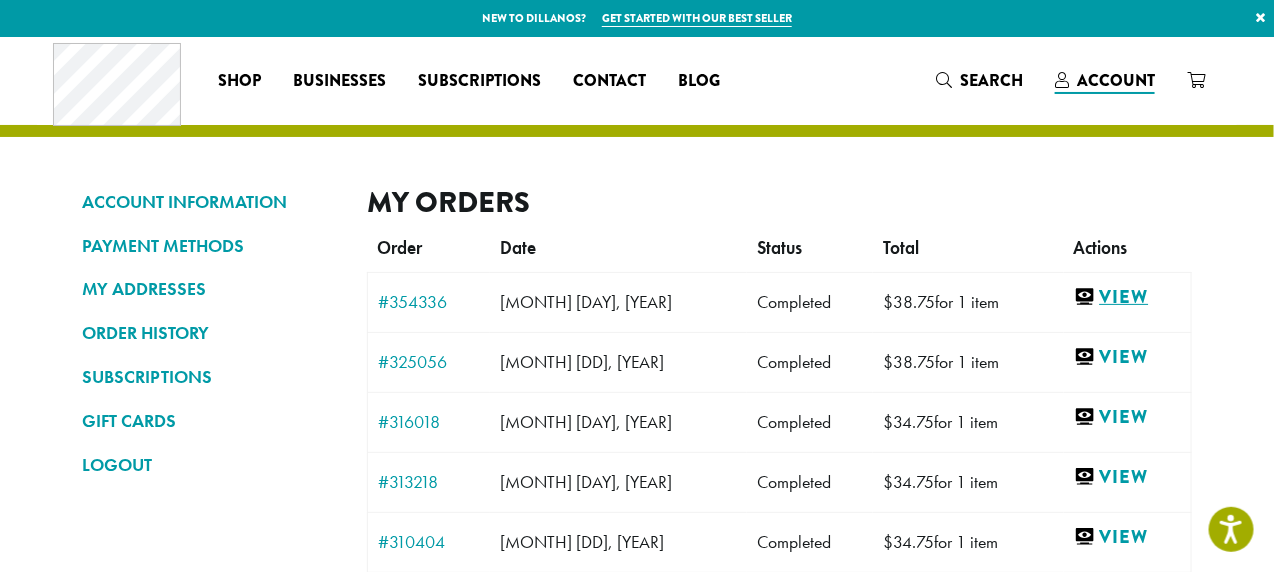 click on "View" at bounding box center (1127, 297) 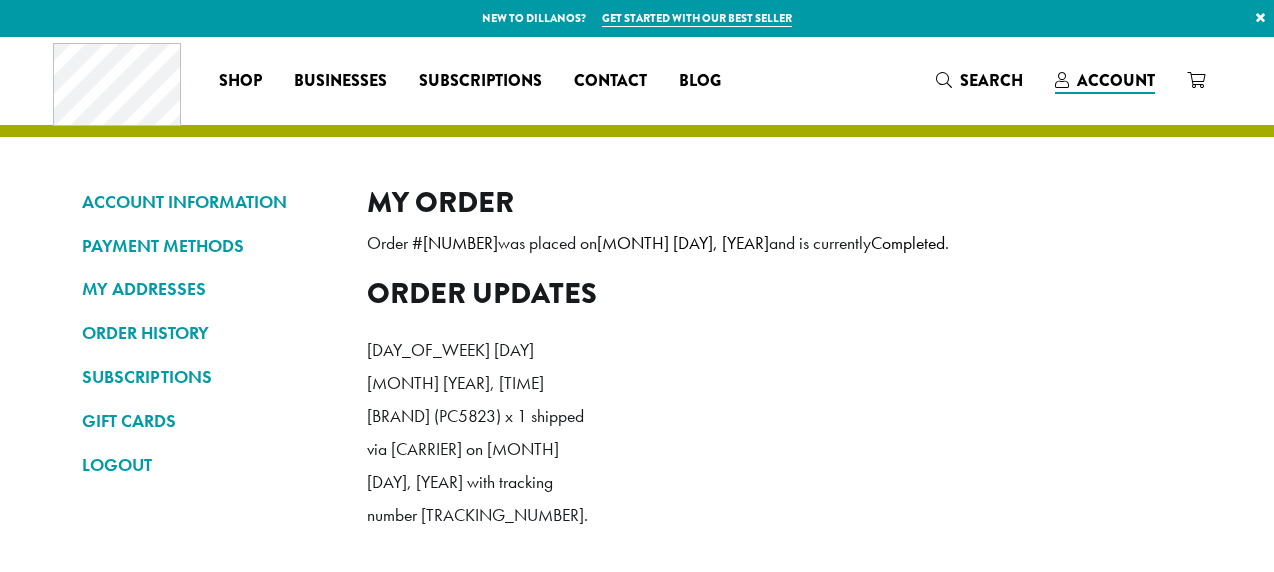 scroll, scrollTop: 0, scrollLeft: 0, axis: both 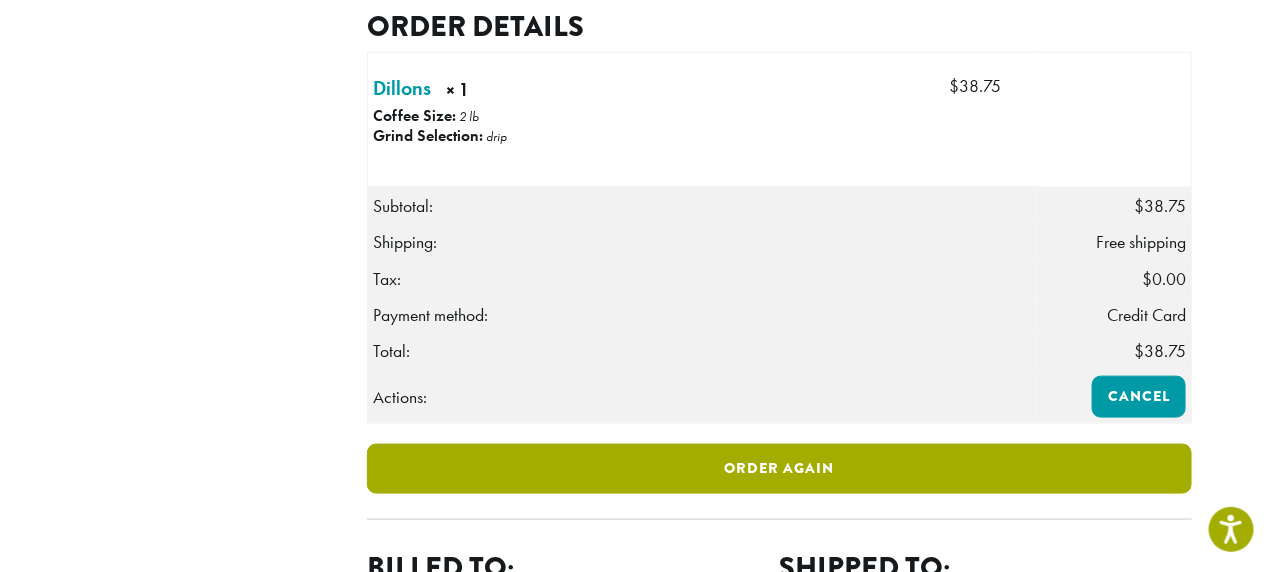 click on "Order again" at bounding box center [779, 469] 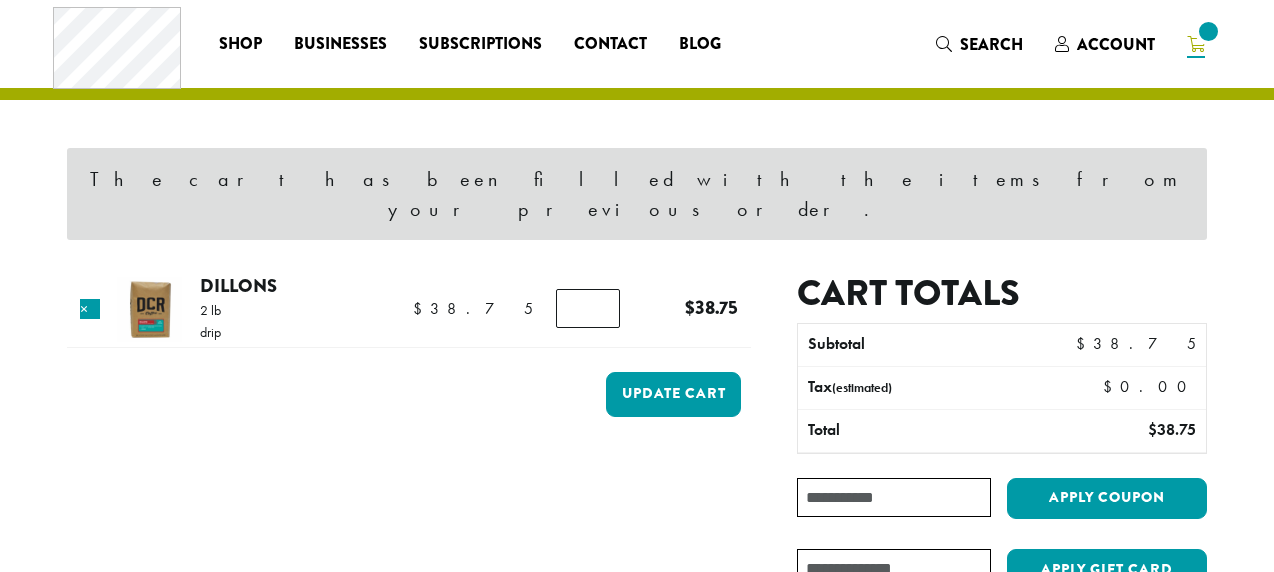 scroll, scrollTop: 0, scrollLeft: 0, axis: both 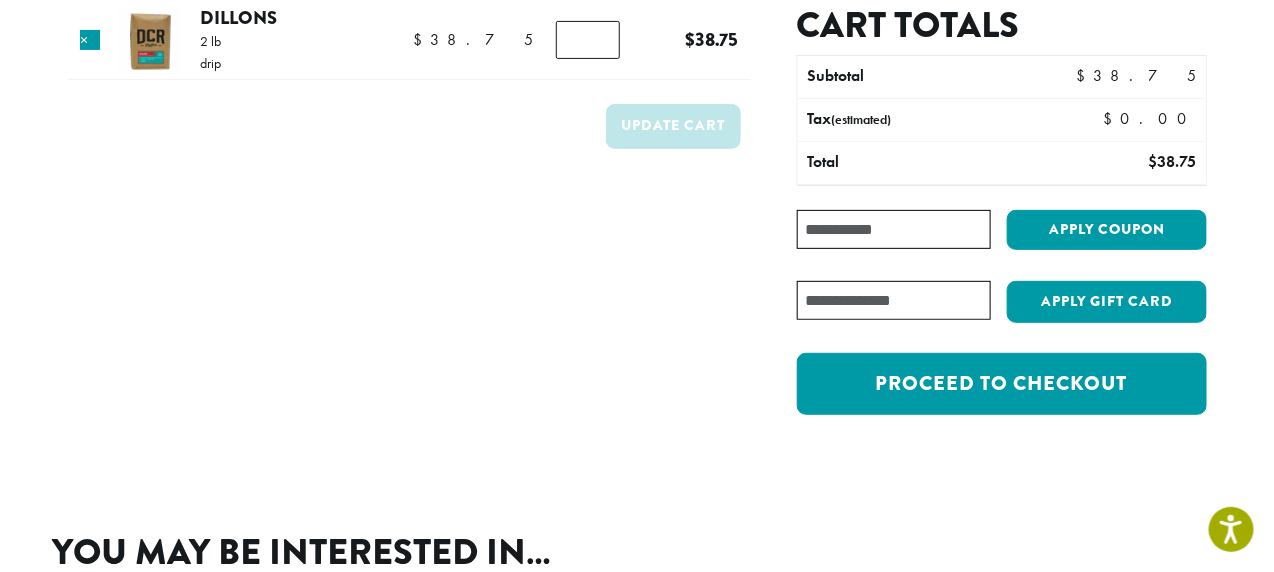 click on "**********" at bounding box center [637, 765] 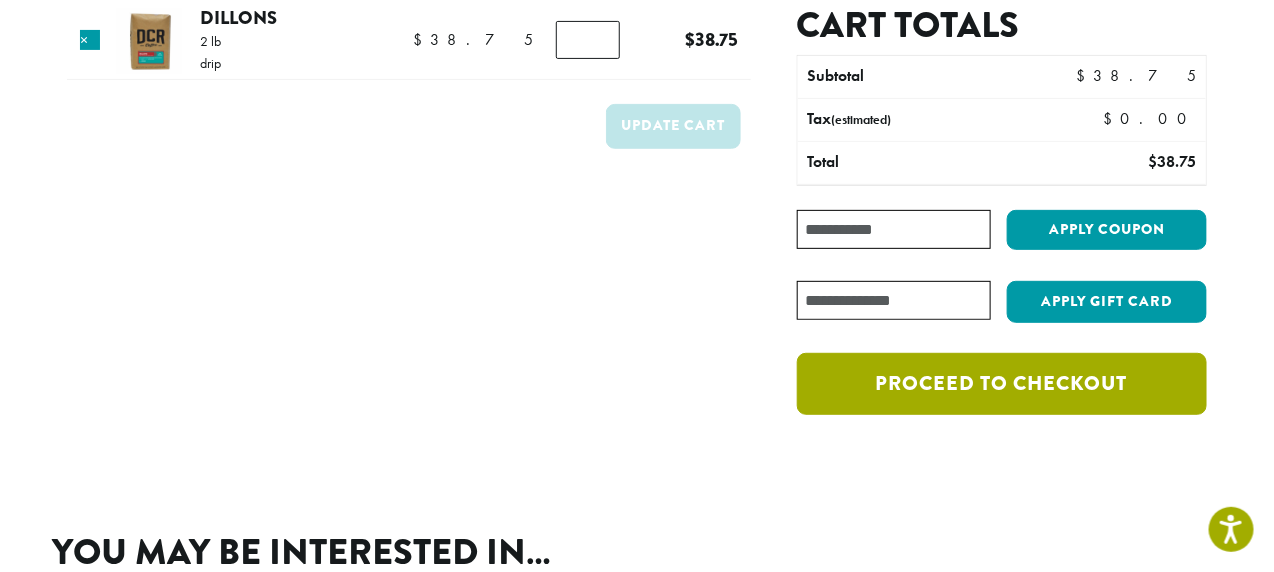 click on "Proceed to checkout" at bounding box center [1002, 384] 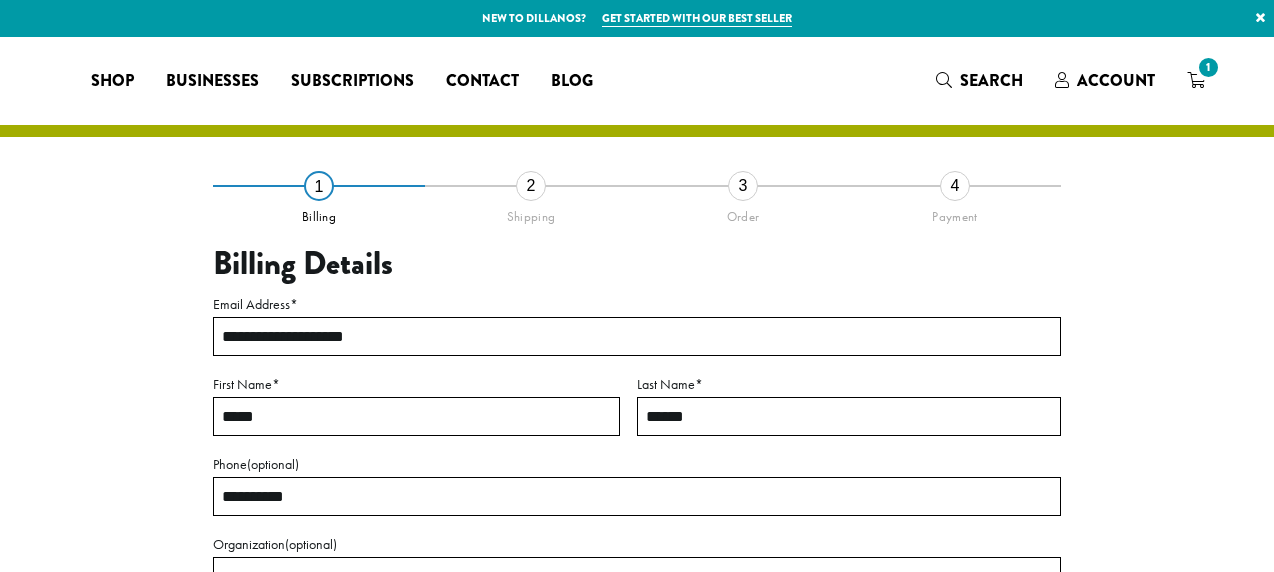 scroll, scrollTop: 0, scrollLeft: 0, axis: both 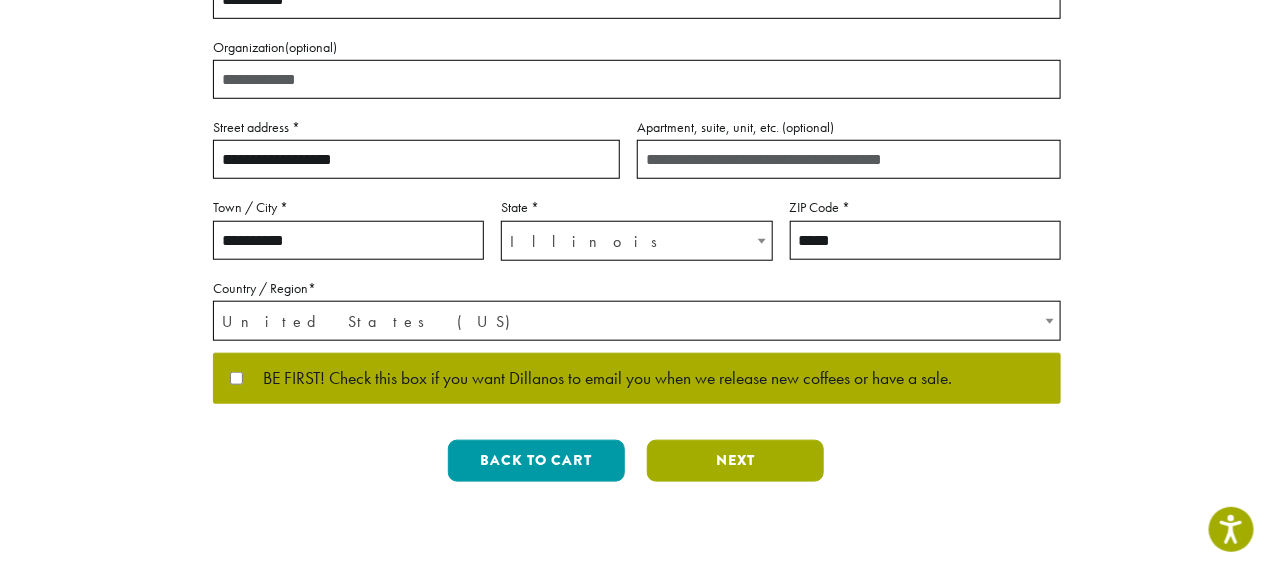 click on "Next" at bounding box center (735, 461) 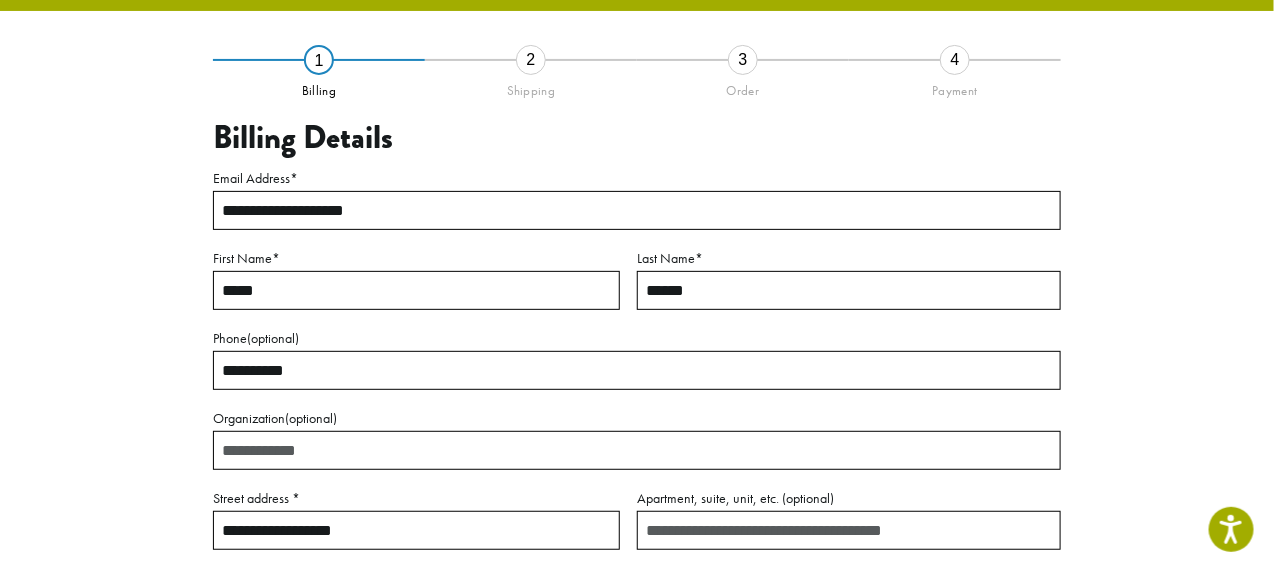 scroll, scrollTop: 114, scrollLeft: 0, axis: vertical 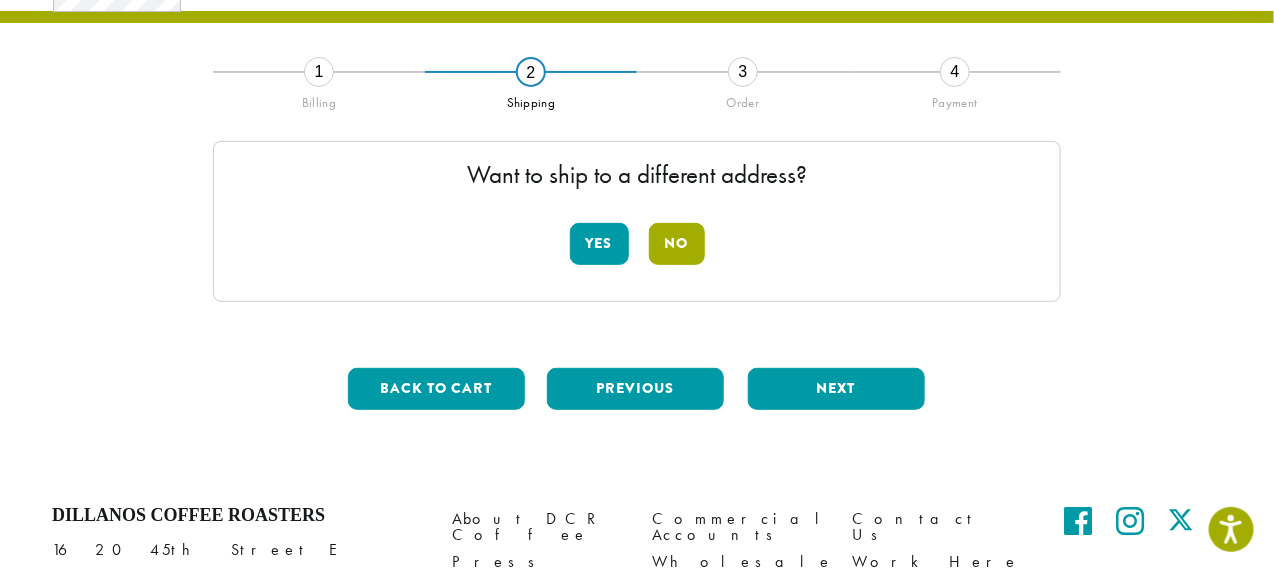 click on "No" at bounding box center [677, 244] 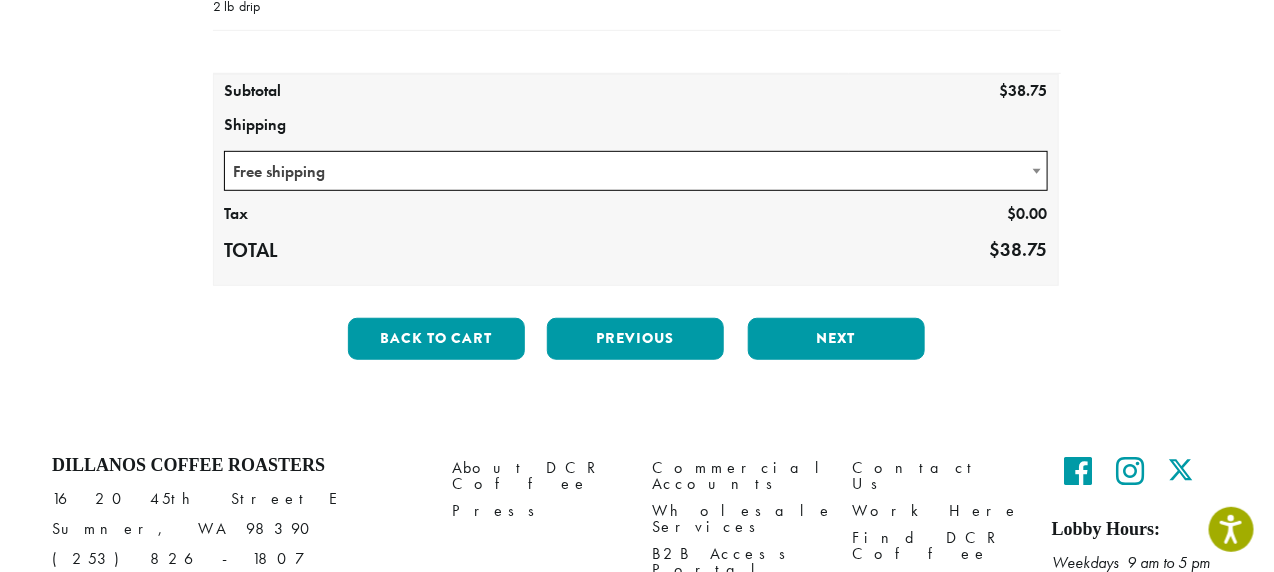 scroll, scrollTop: 328, scrollLeft: 0, axis: vertical 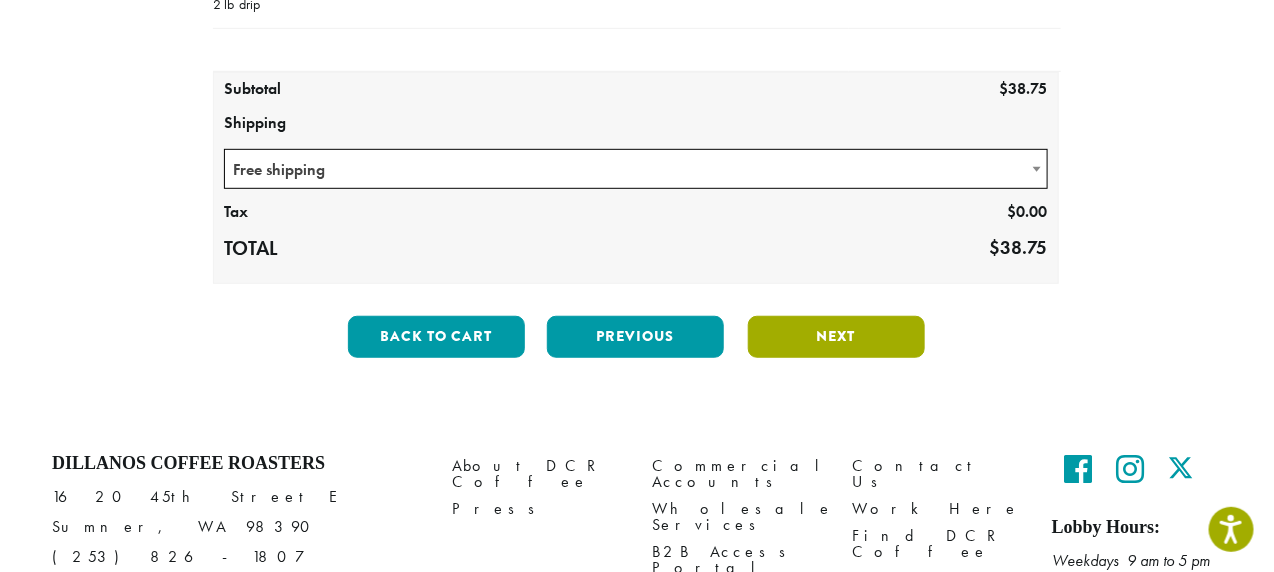 click on "Next" at bounding box center (836, 337) 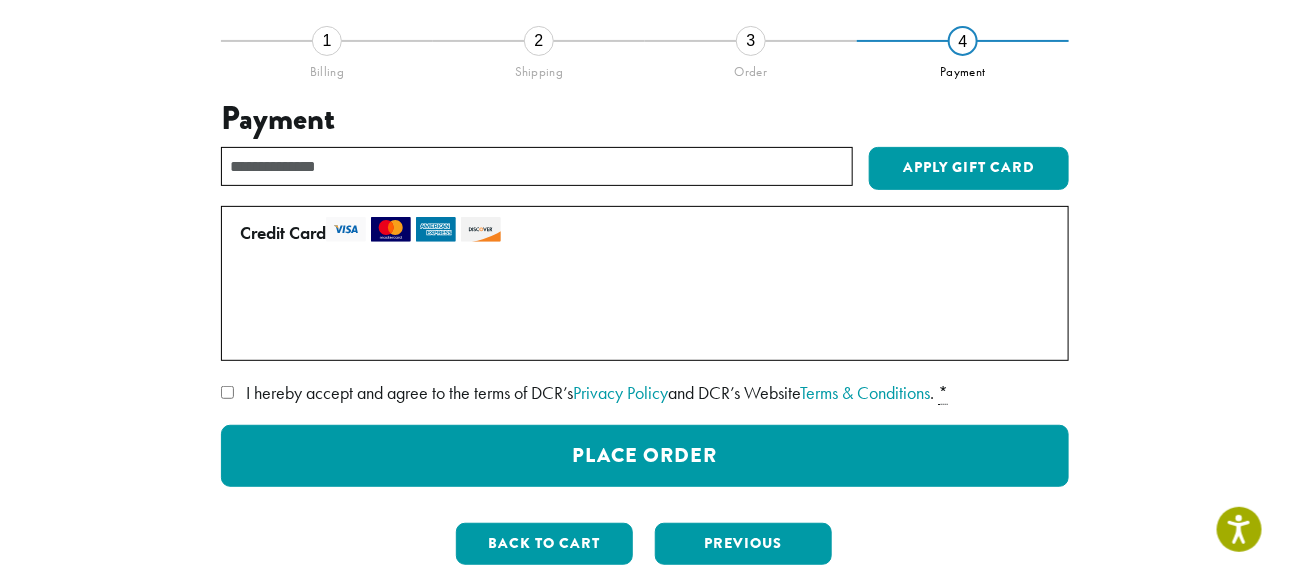 scroll, scrollTop: 146, scrollLeft: 0, axis: vertical 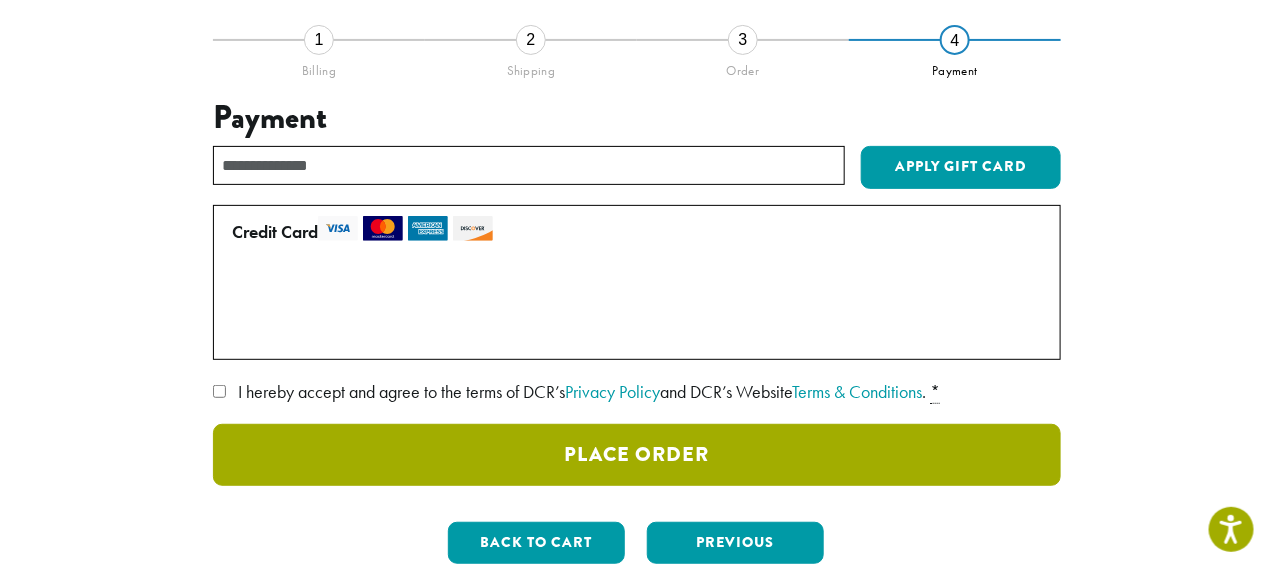 click on "Place Order" at bounding box center (637, 455) 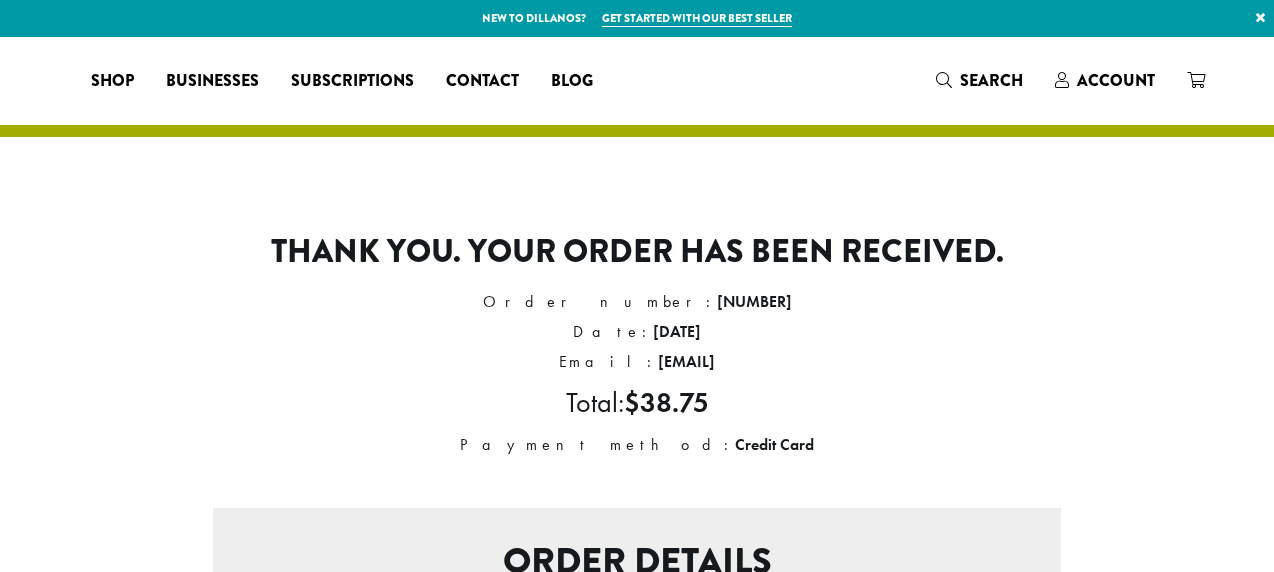 scroll, scrollTop: 0, scrollLeft: 0, axis: both 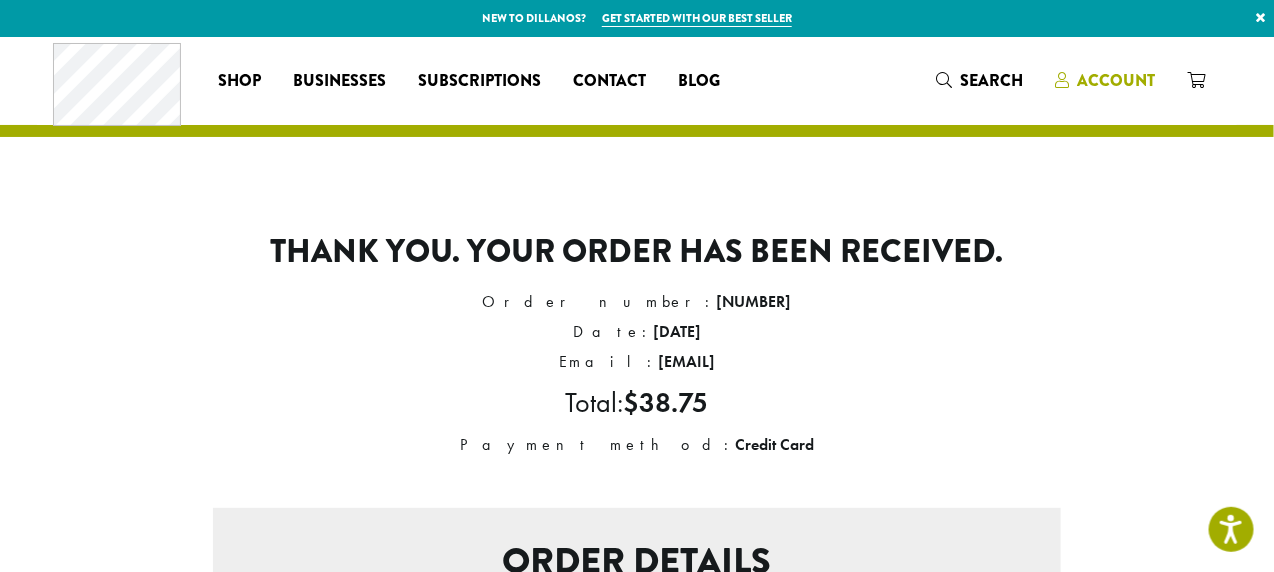click on "Account" at bounding box center (1116, 80) 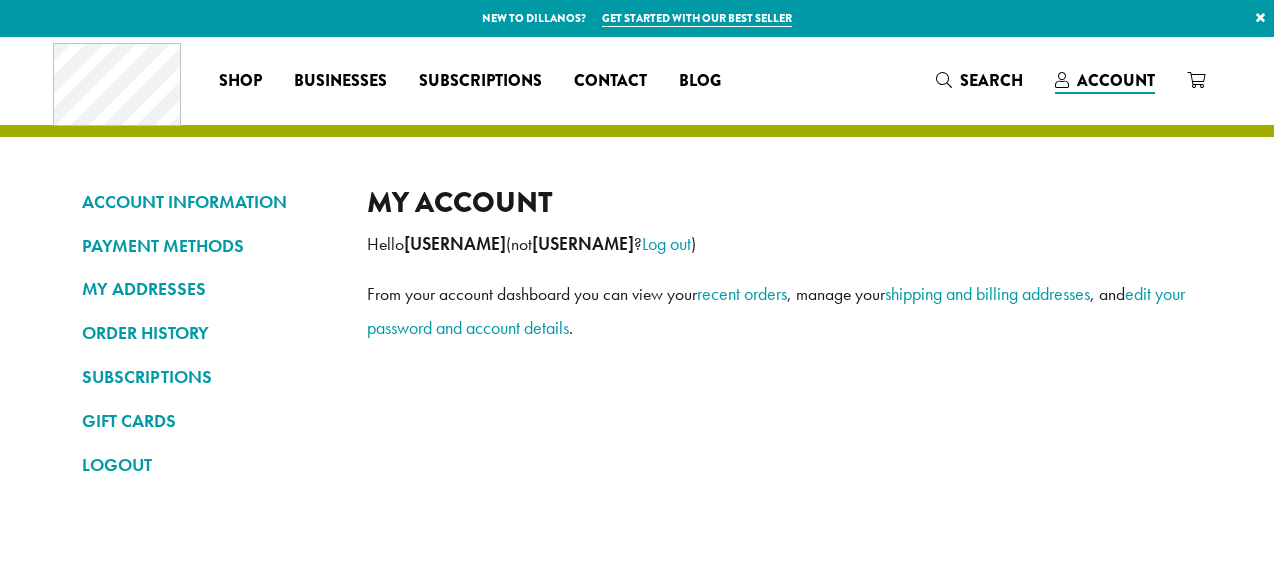 scroll, scrollTop: 0, scrollLeft: 0, axis: both 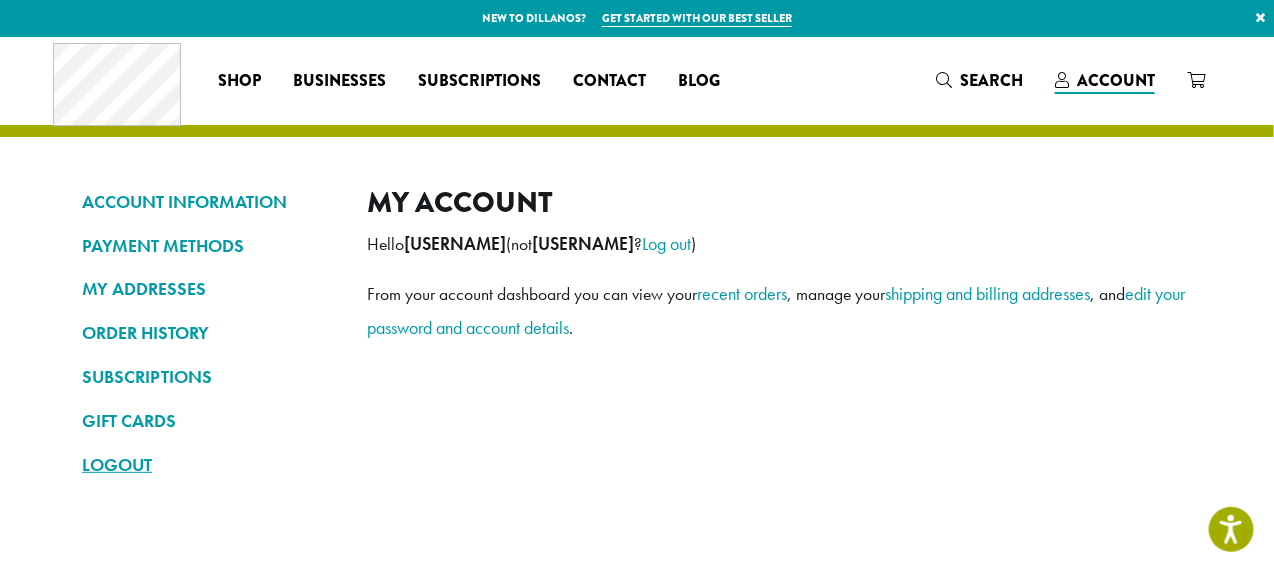 click on "LOGOUT" at bounding box center (209, 465) 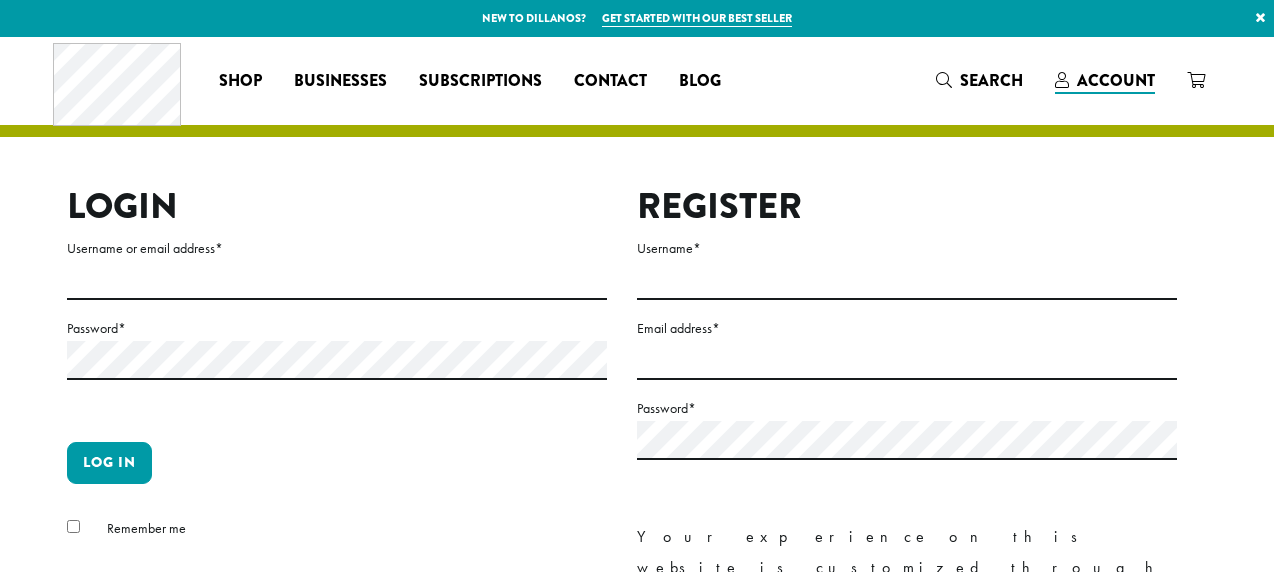 scroll, scrollTop: 0, scrollLeft: 0, axis: both 